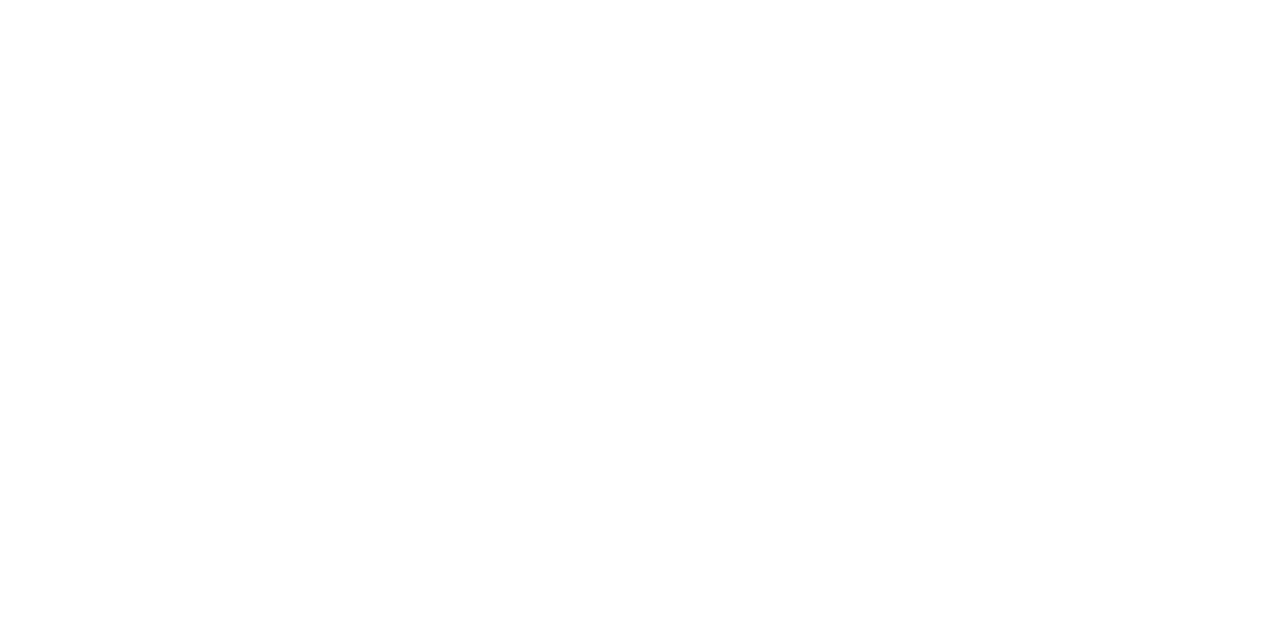 scroll, scrollTop: 0, scrollLeft: 0, axis: both 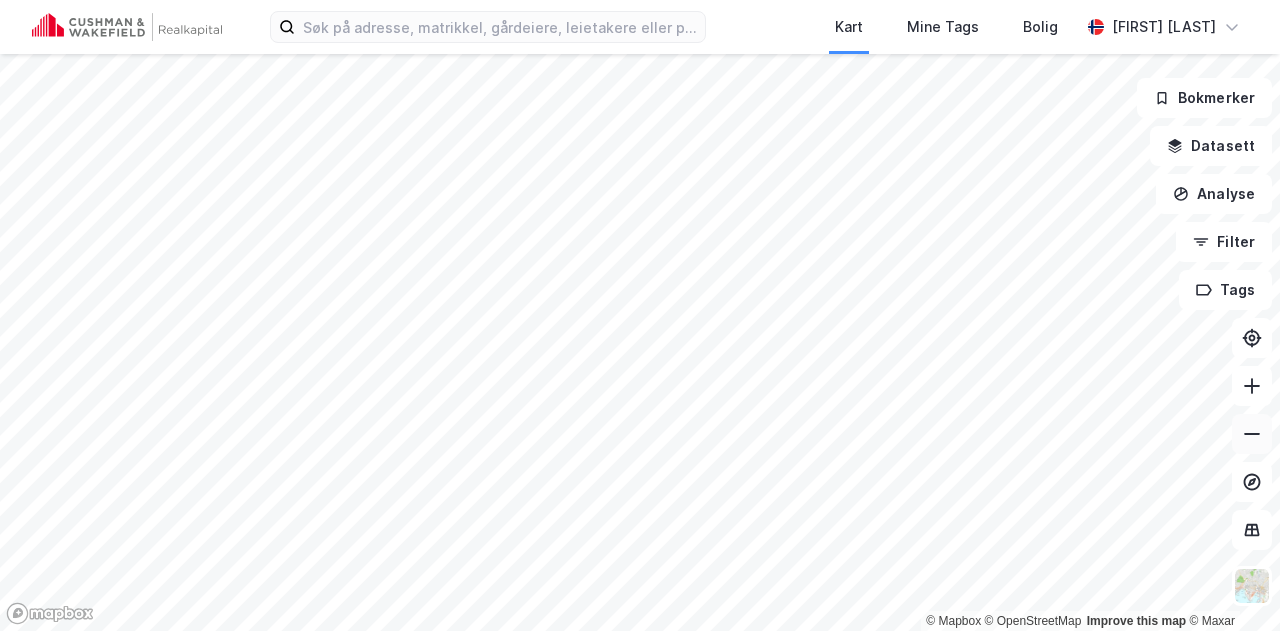 click 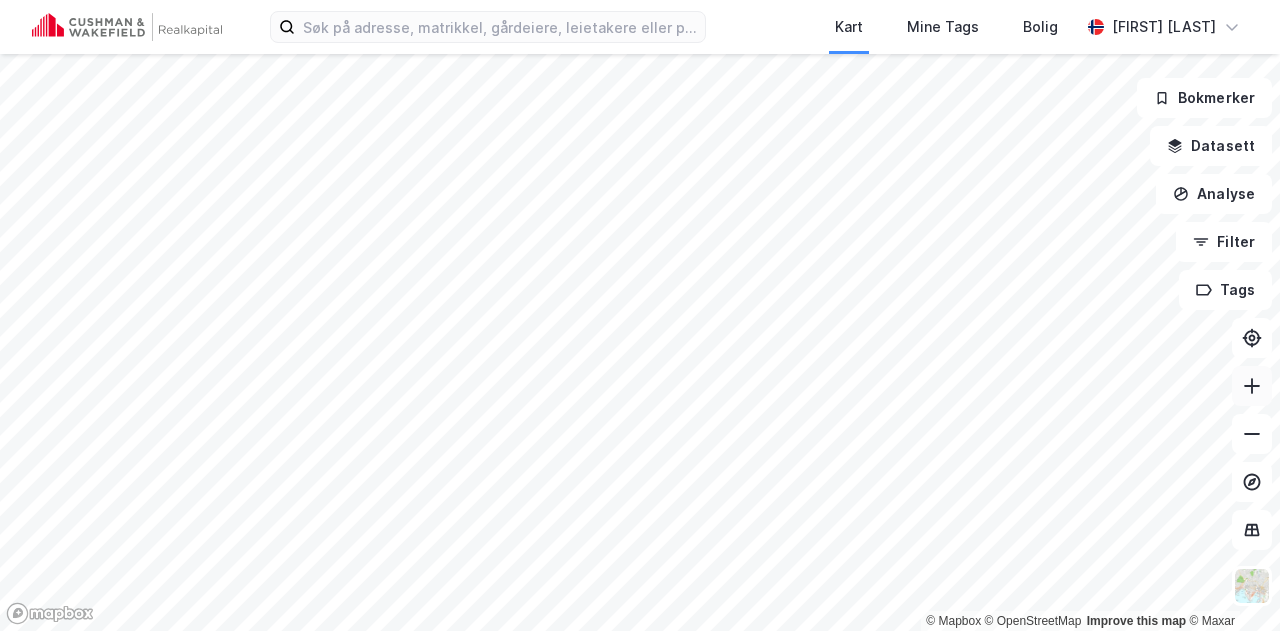click 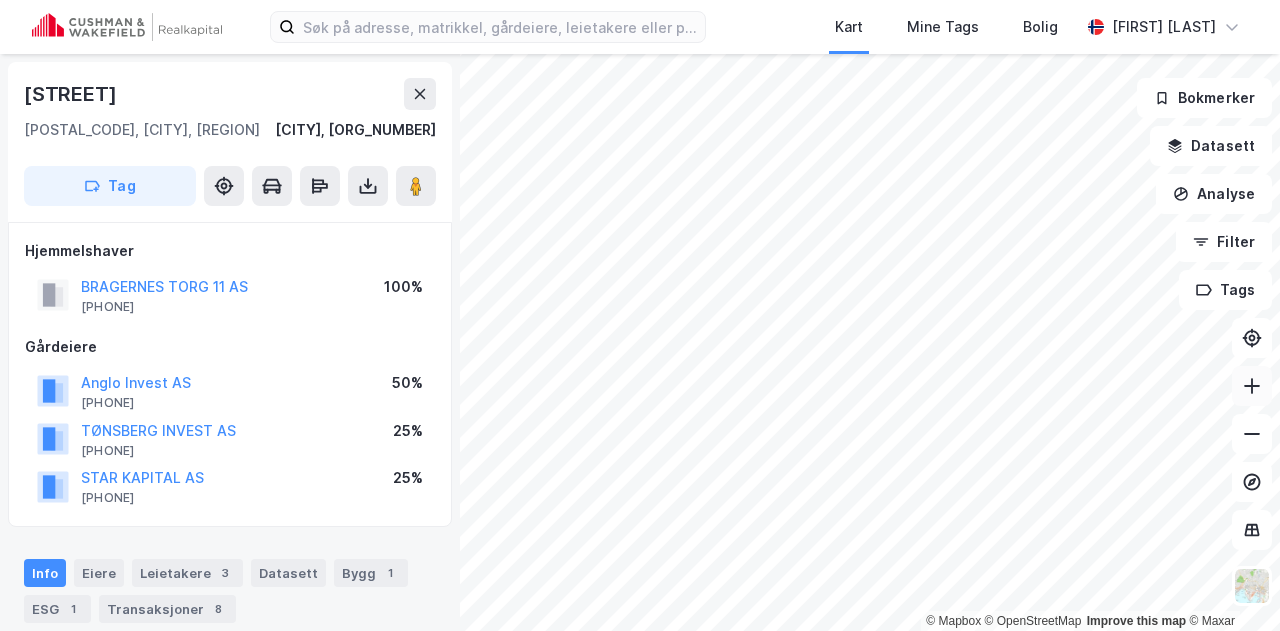 click 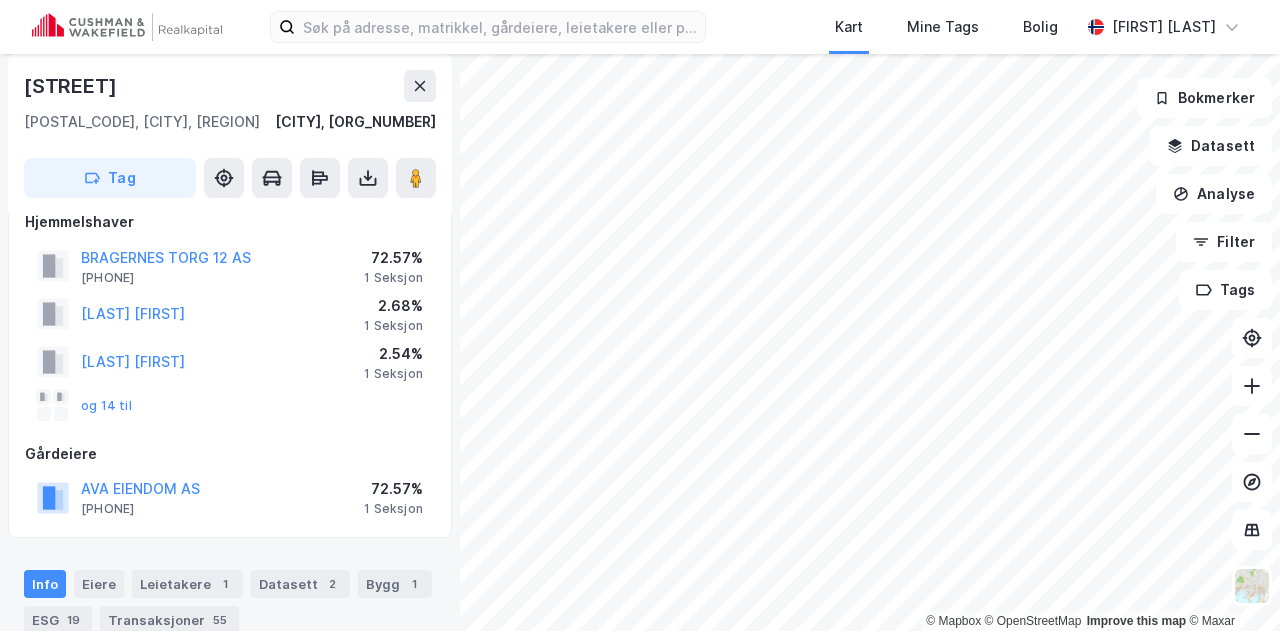 scroll, scrollTop: 0, scrollLeft: 0, axis: both 